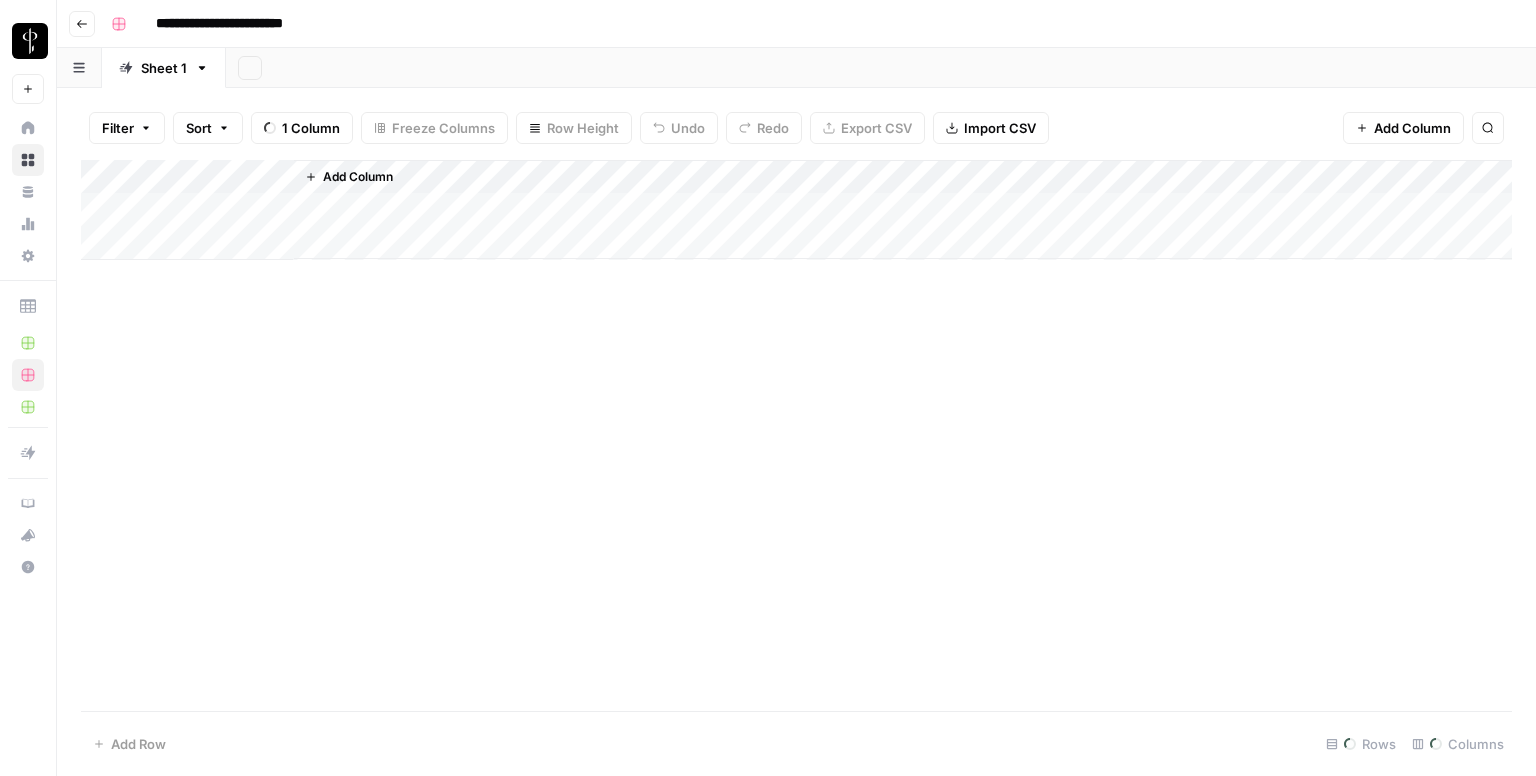 scroll, scrollTop: 0, scrollLeft: 0, axis: both 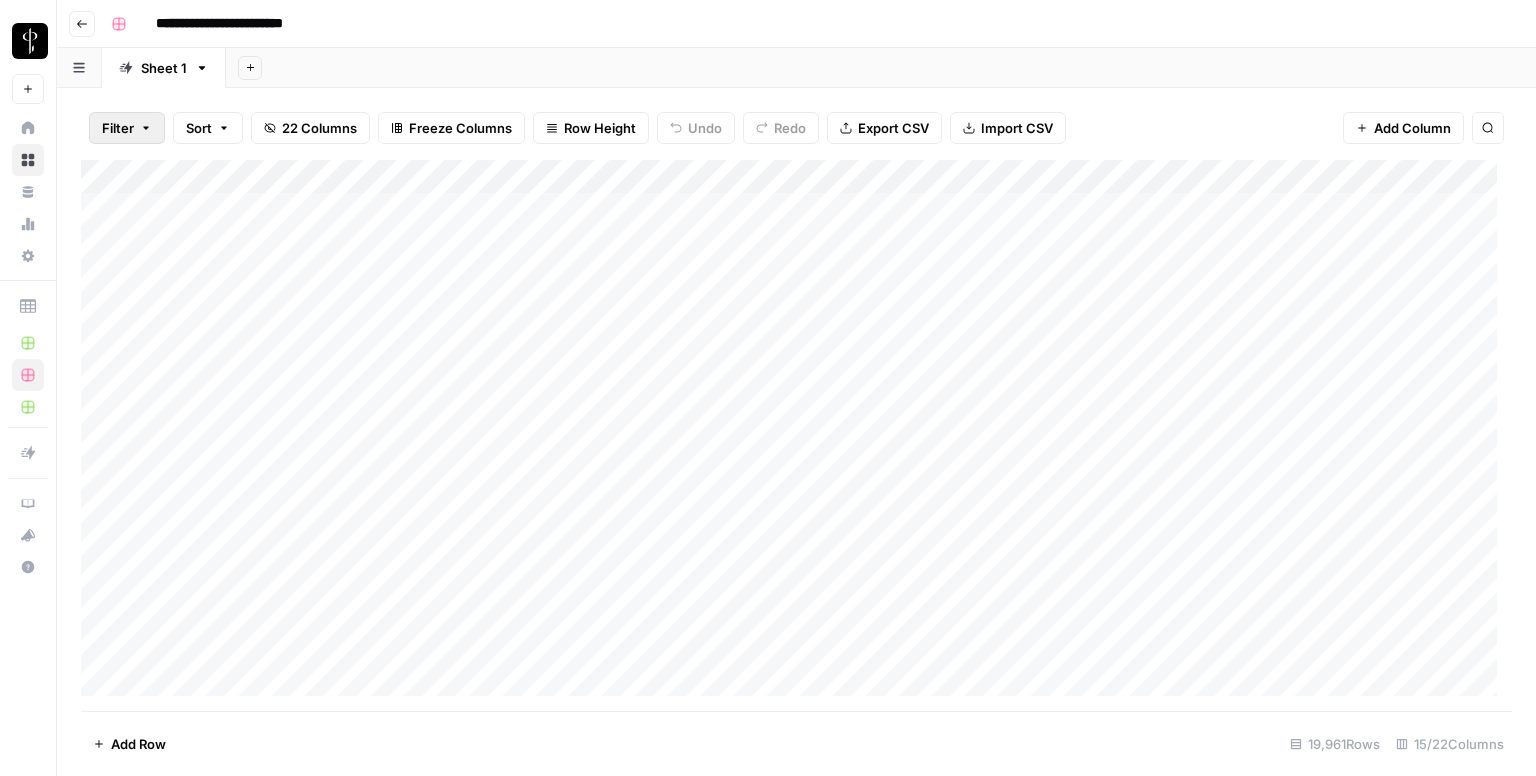 click on "Filter" at bounding box center [118, 128] 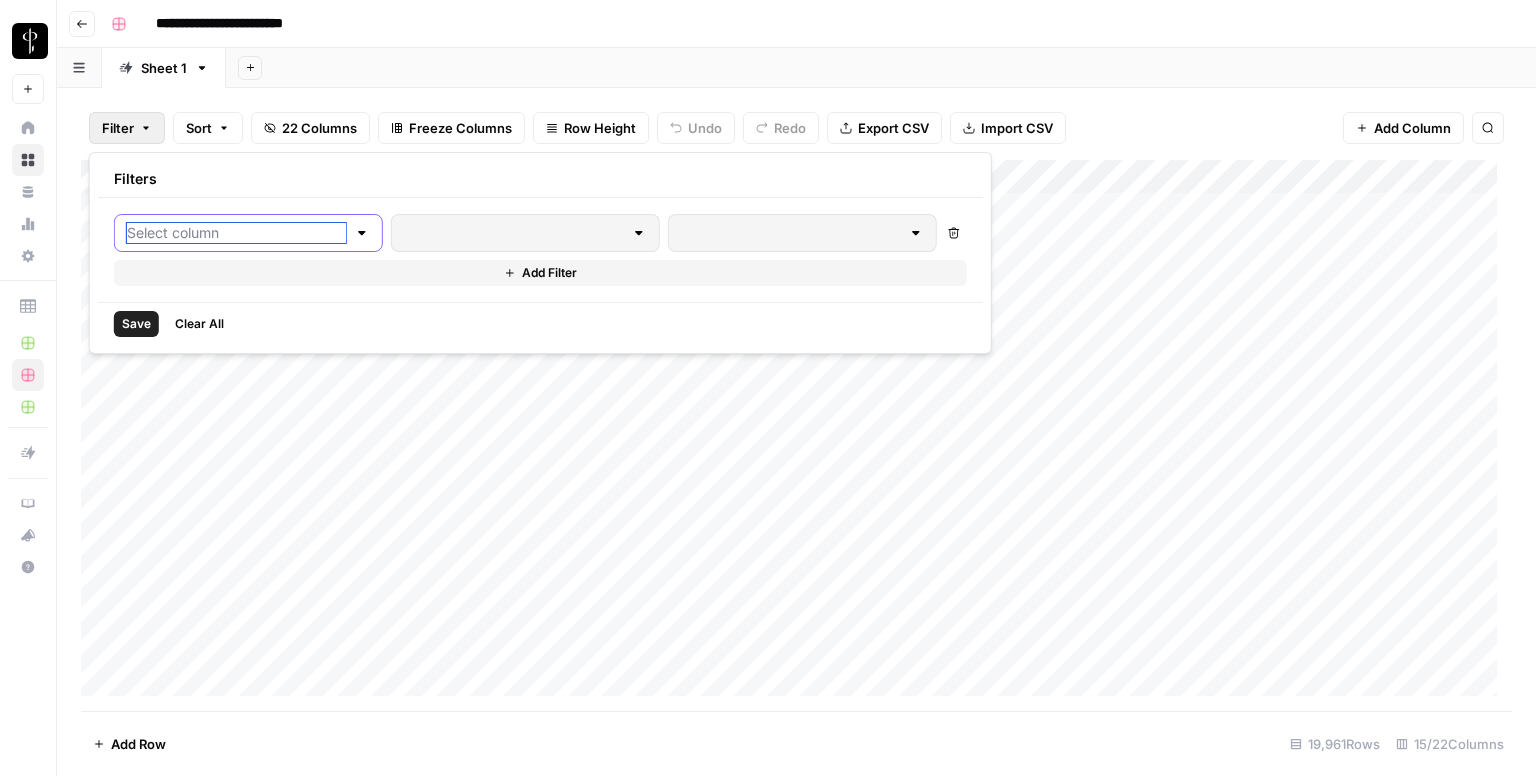 click at bounding box center [236, 233] 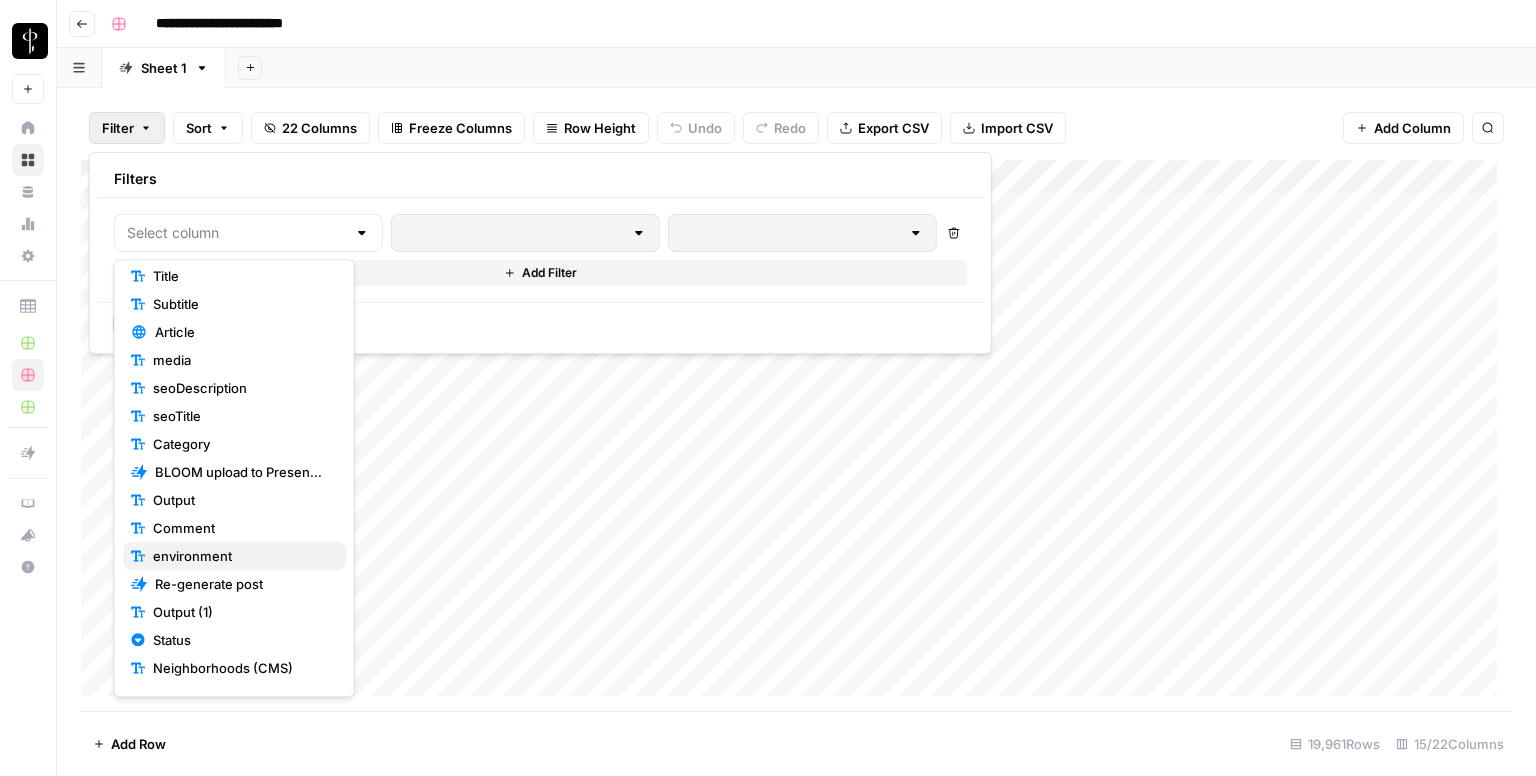 scroll, scrollTop: 91, scrollLeft: 0, axis: vertical 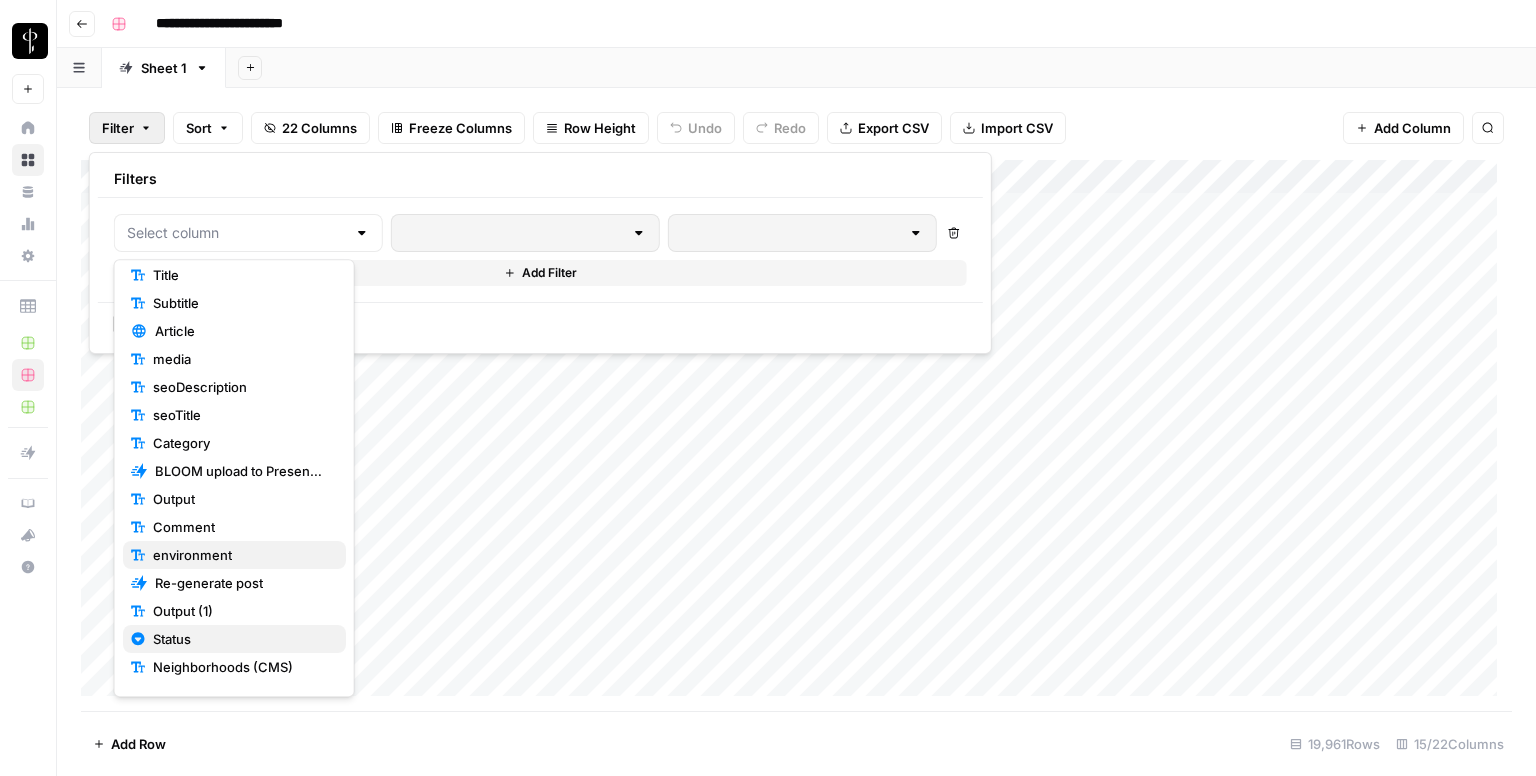 click on "Status" at bounding box center (172, 639) 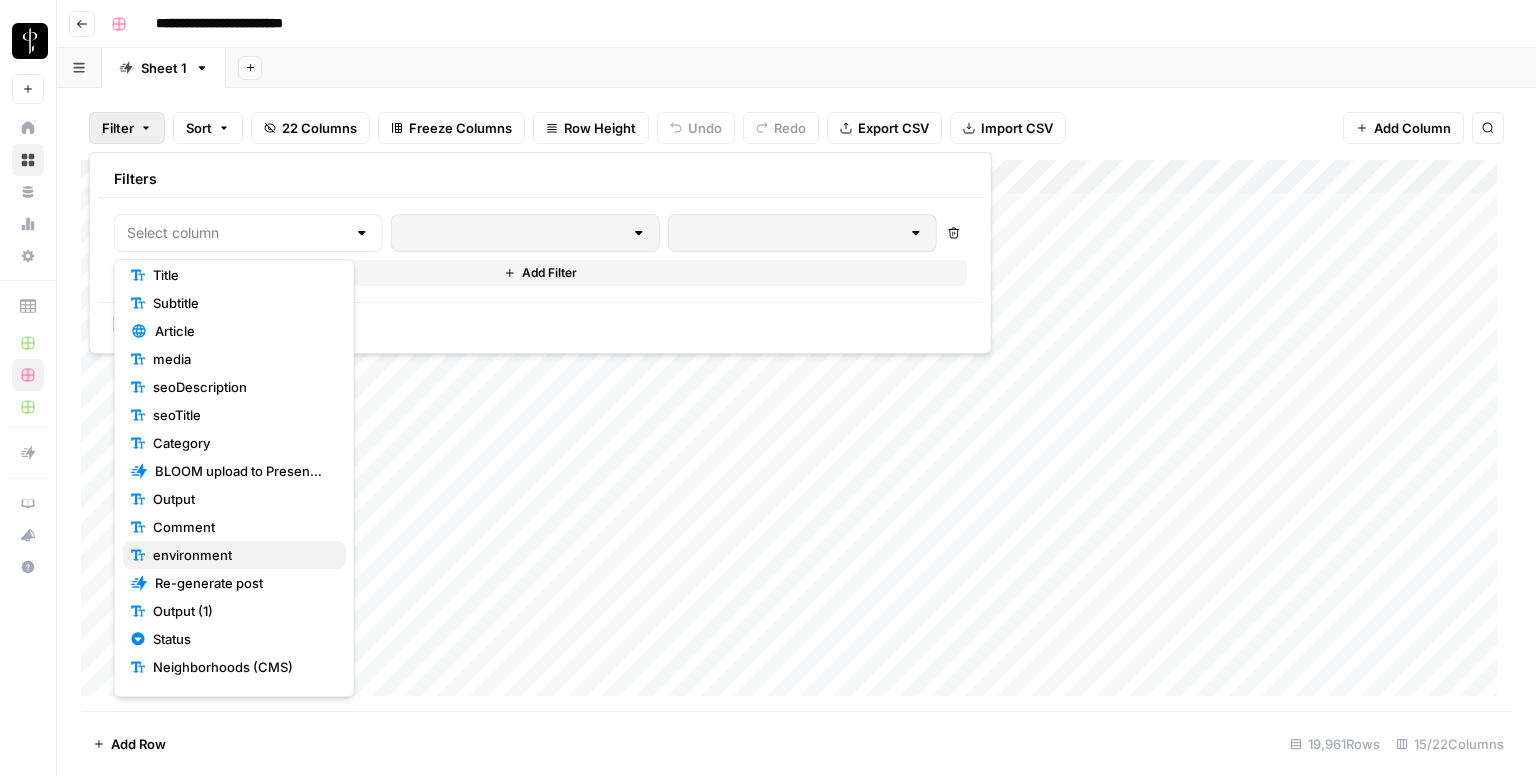 type on "Status" 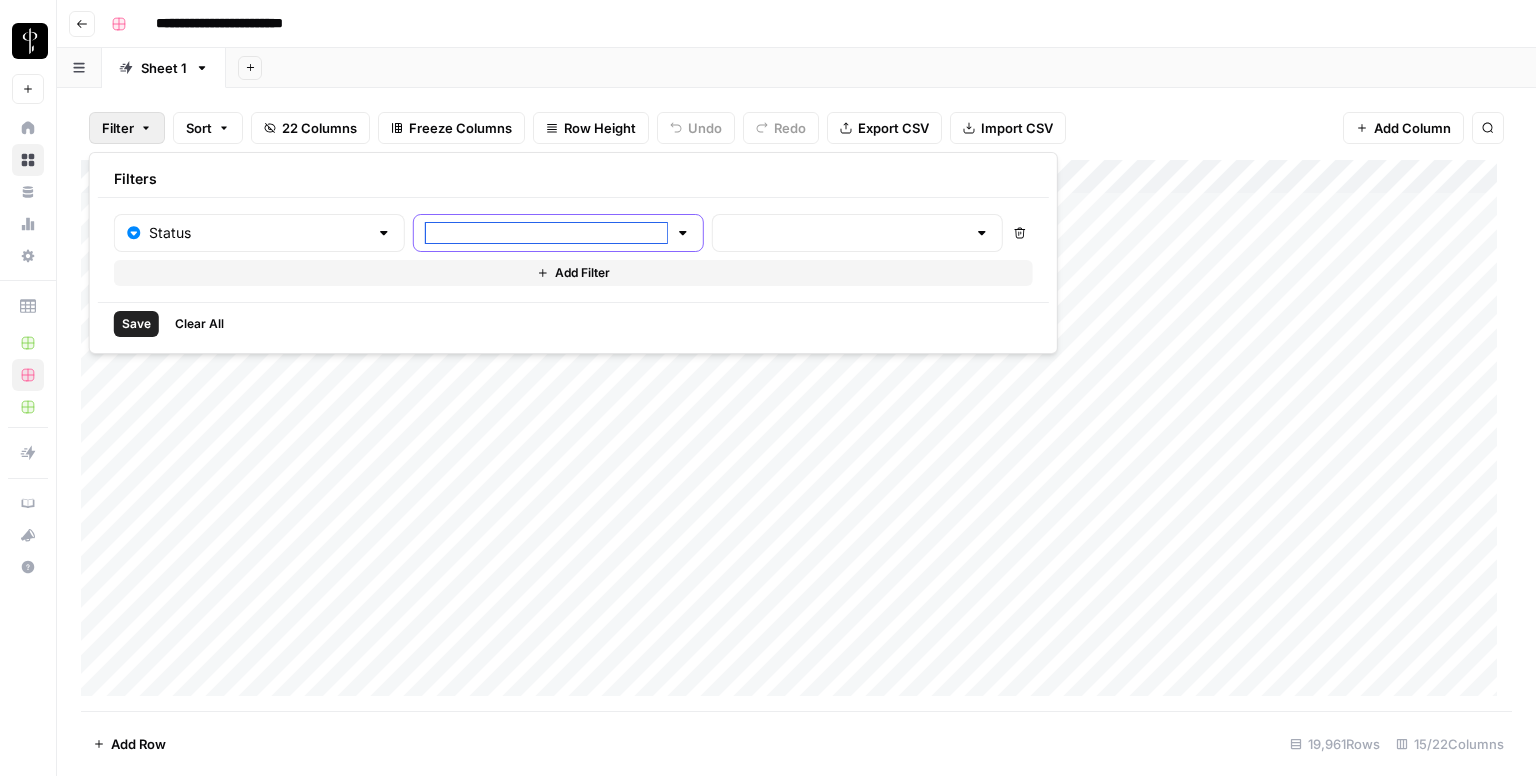 click at bounding box center (546, 233) 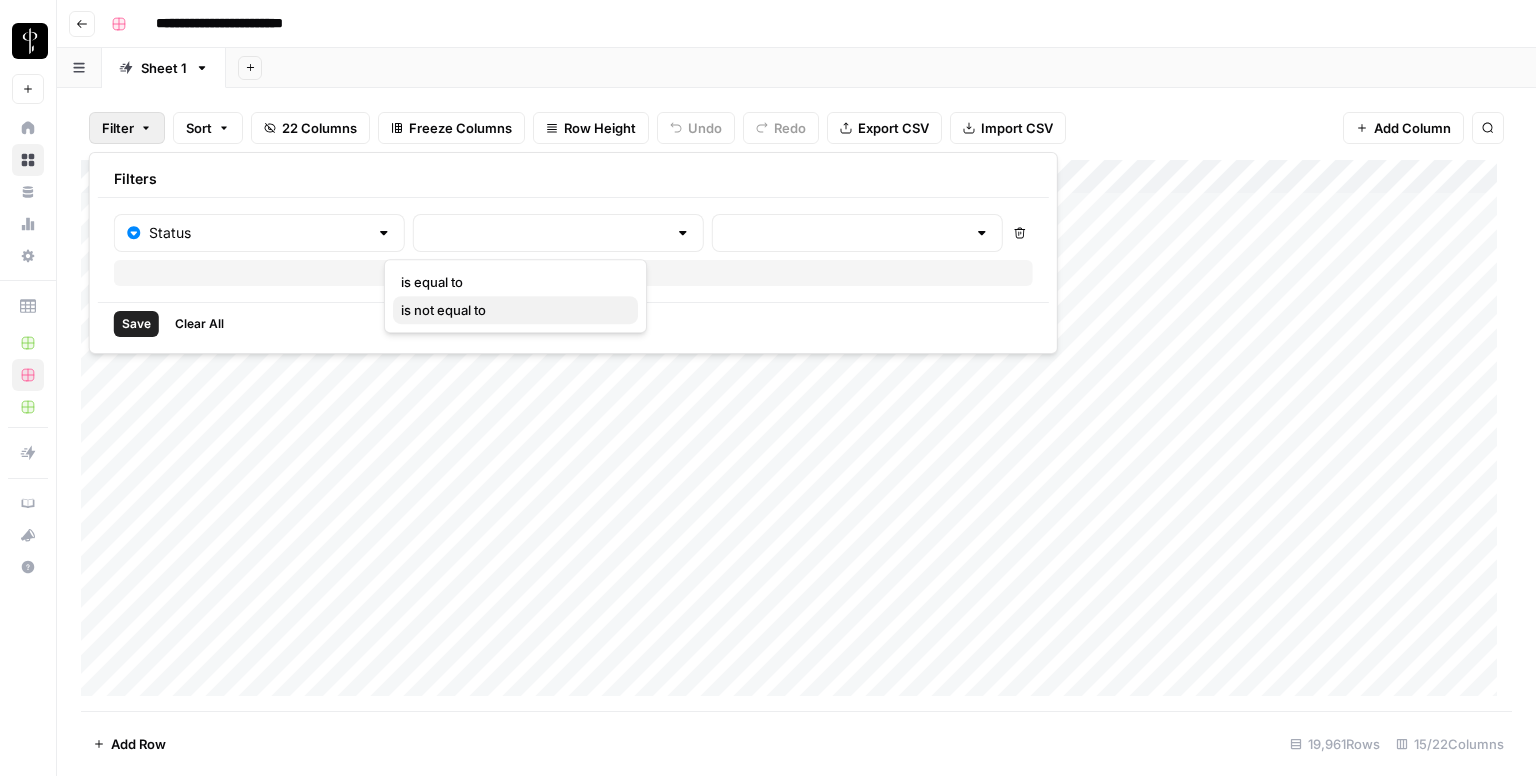 click on "is not equal to" at bounding box center (443, 310) 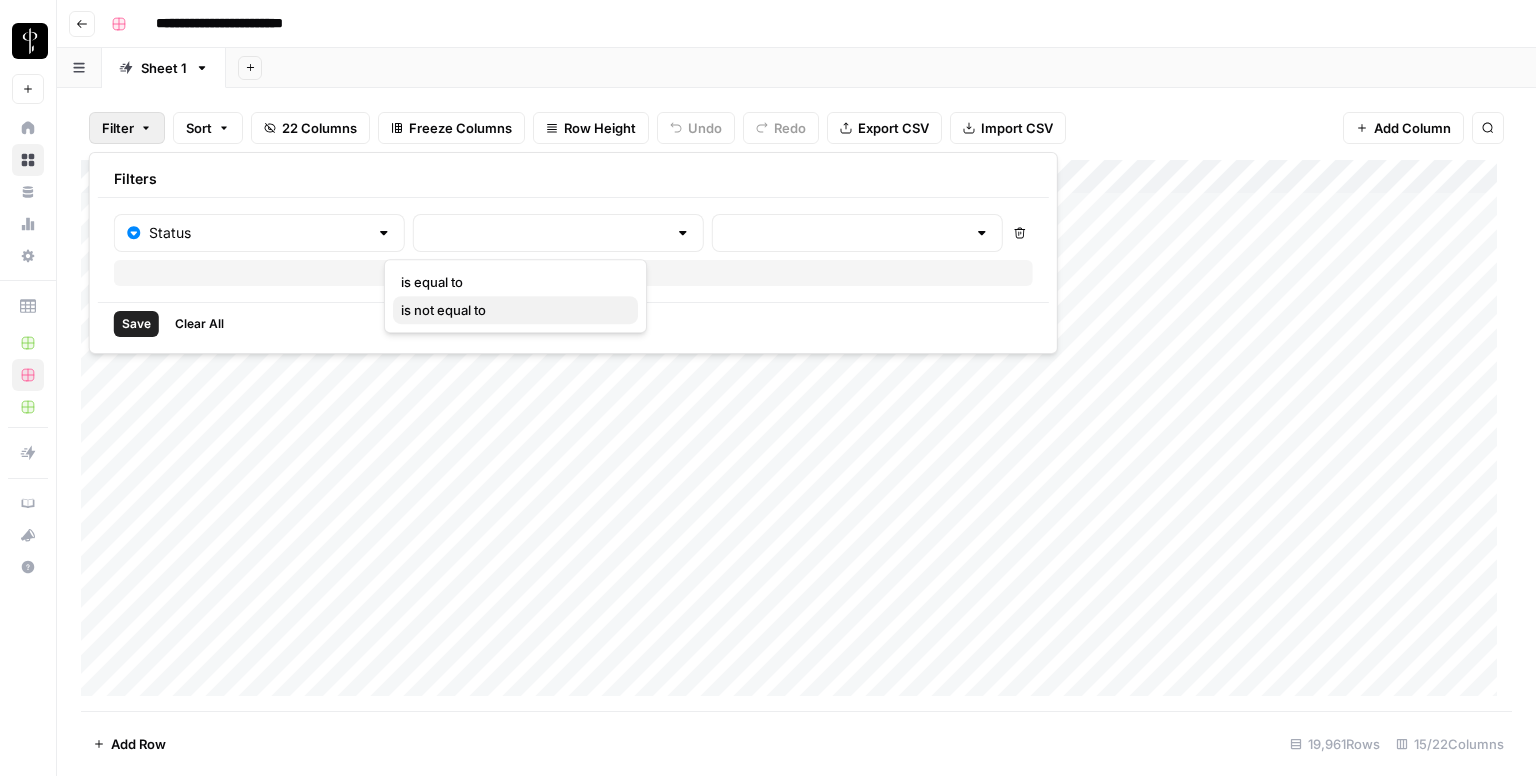 type on "is not equal to" 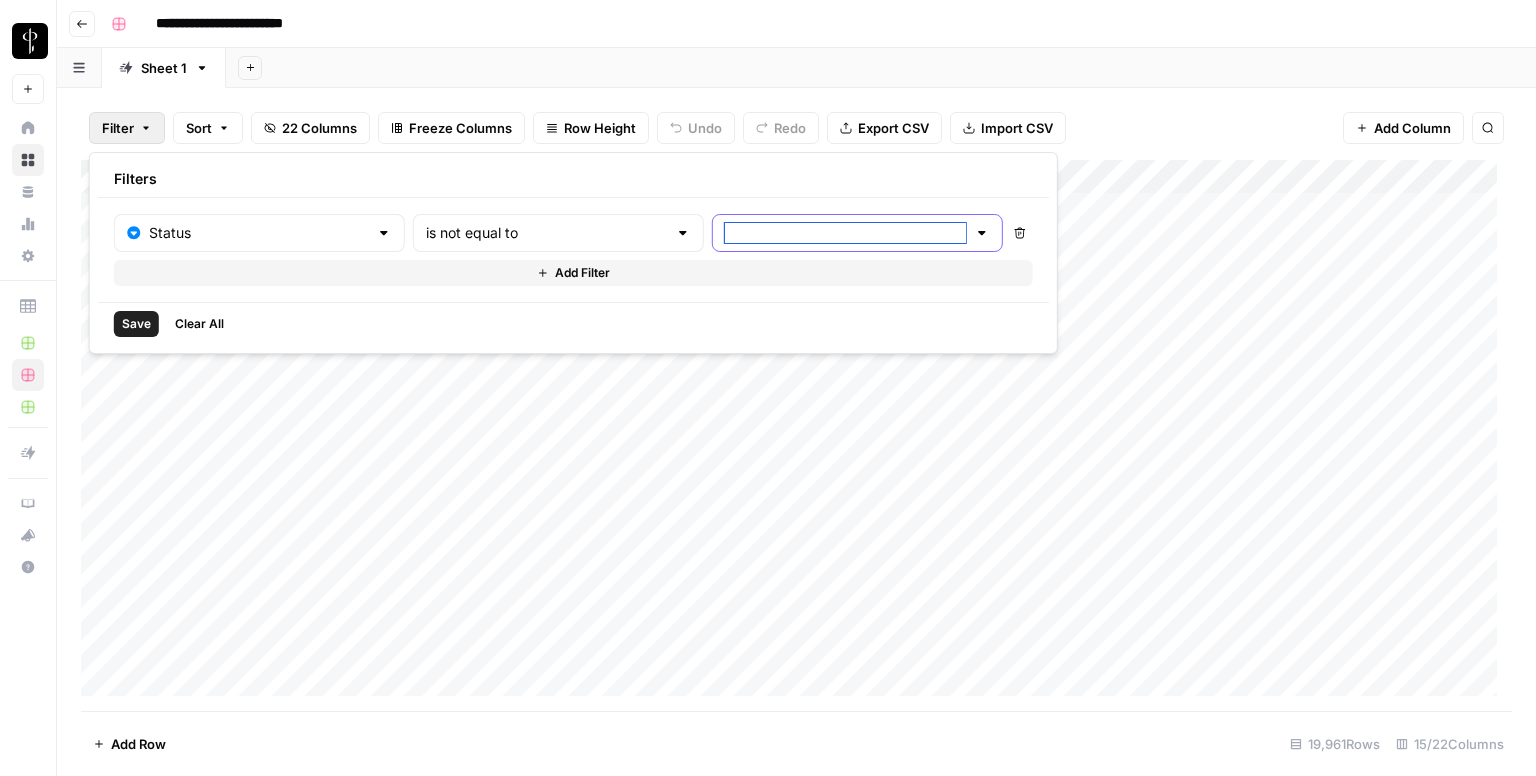 click at bounding box center (845, 233) 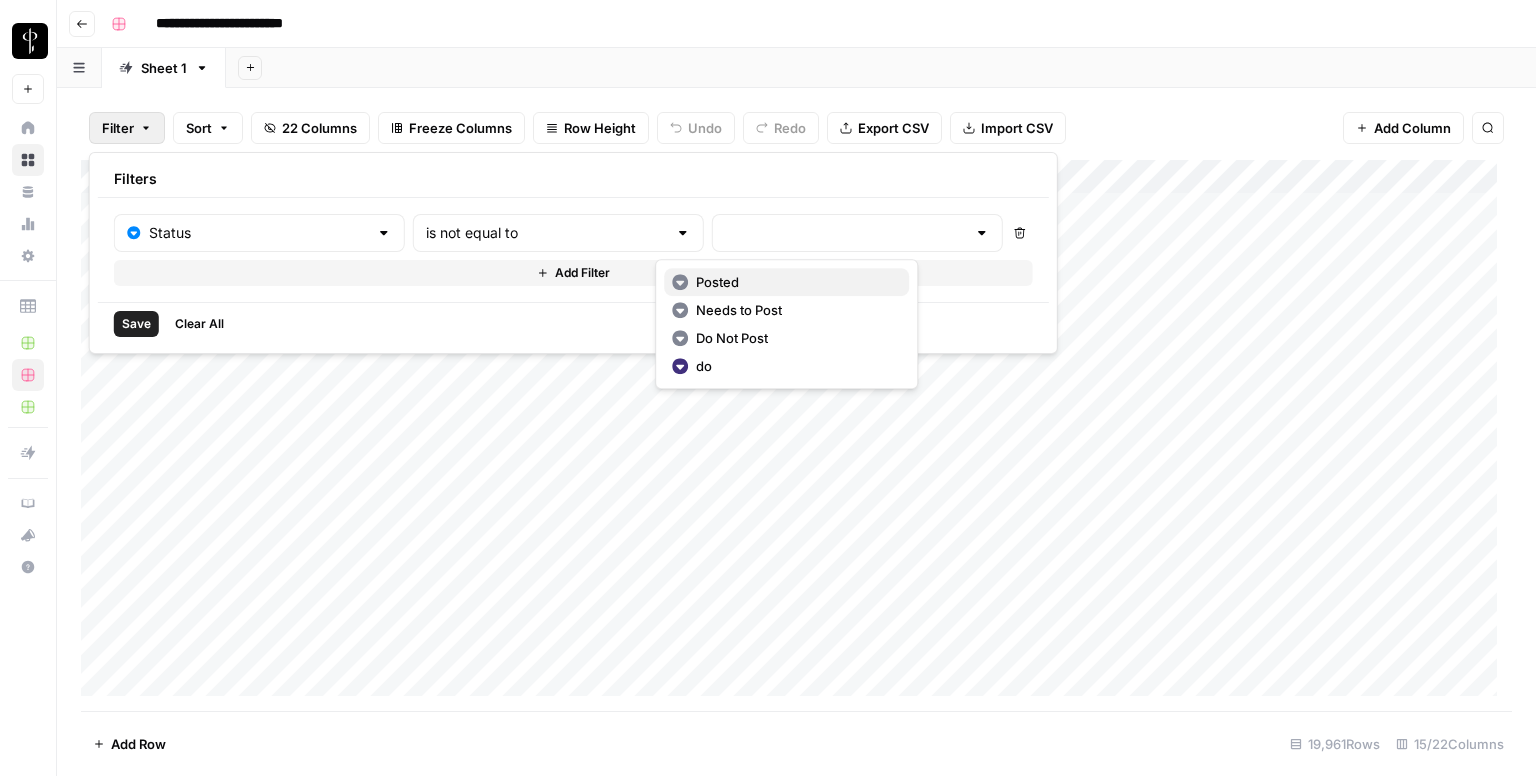click on "Posted" at bounding box center [717, 282] 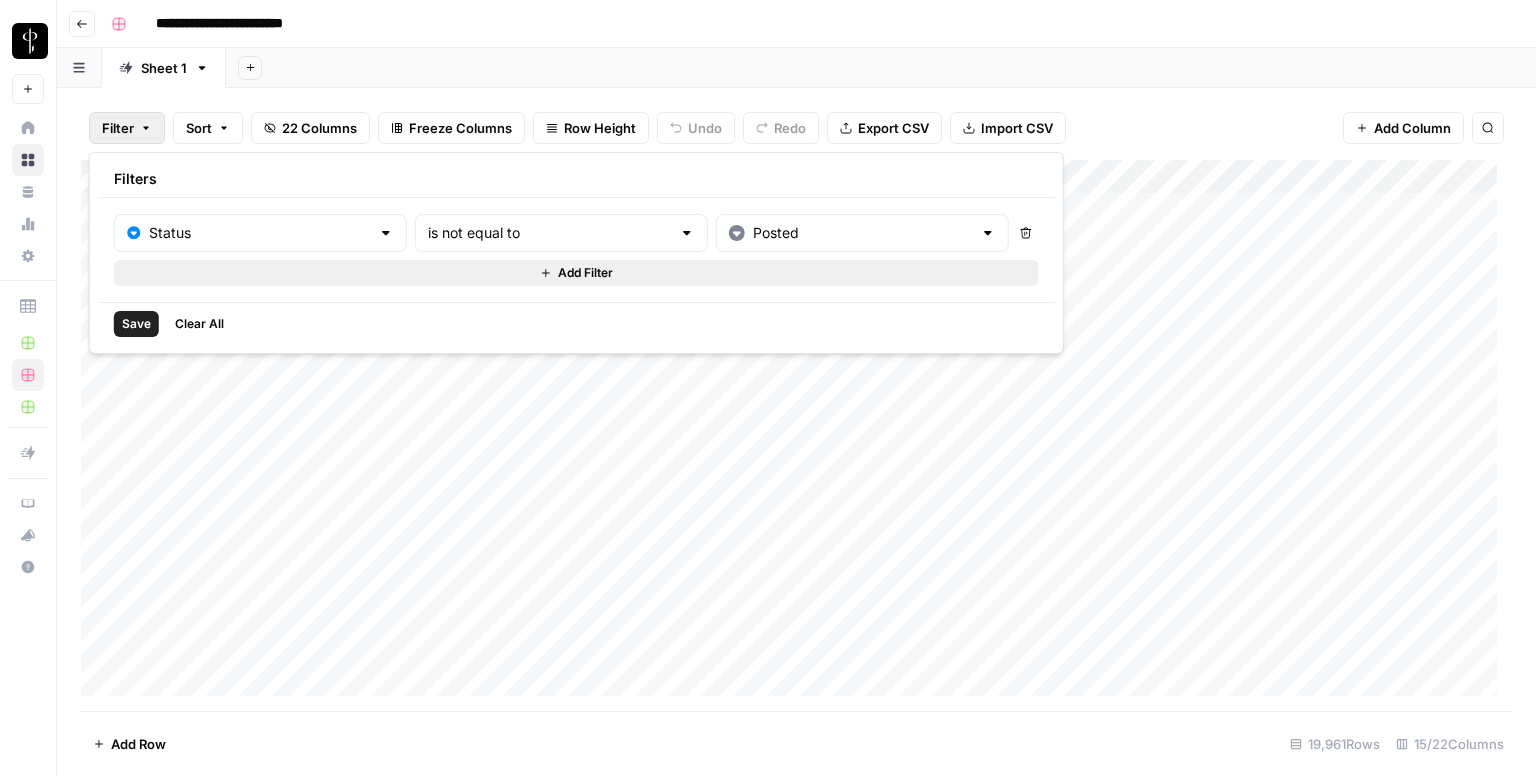 click on "Add Filter" at bounding box center [585, 273] 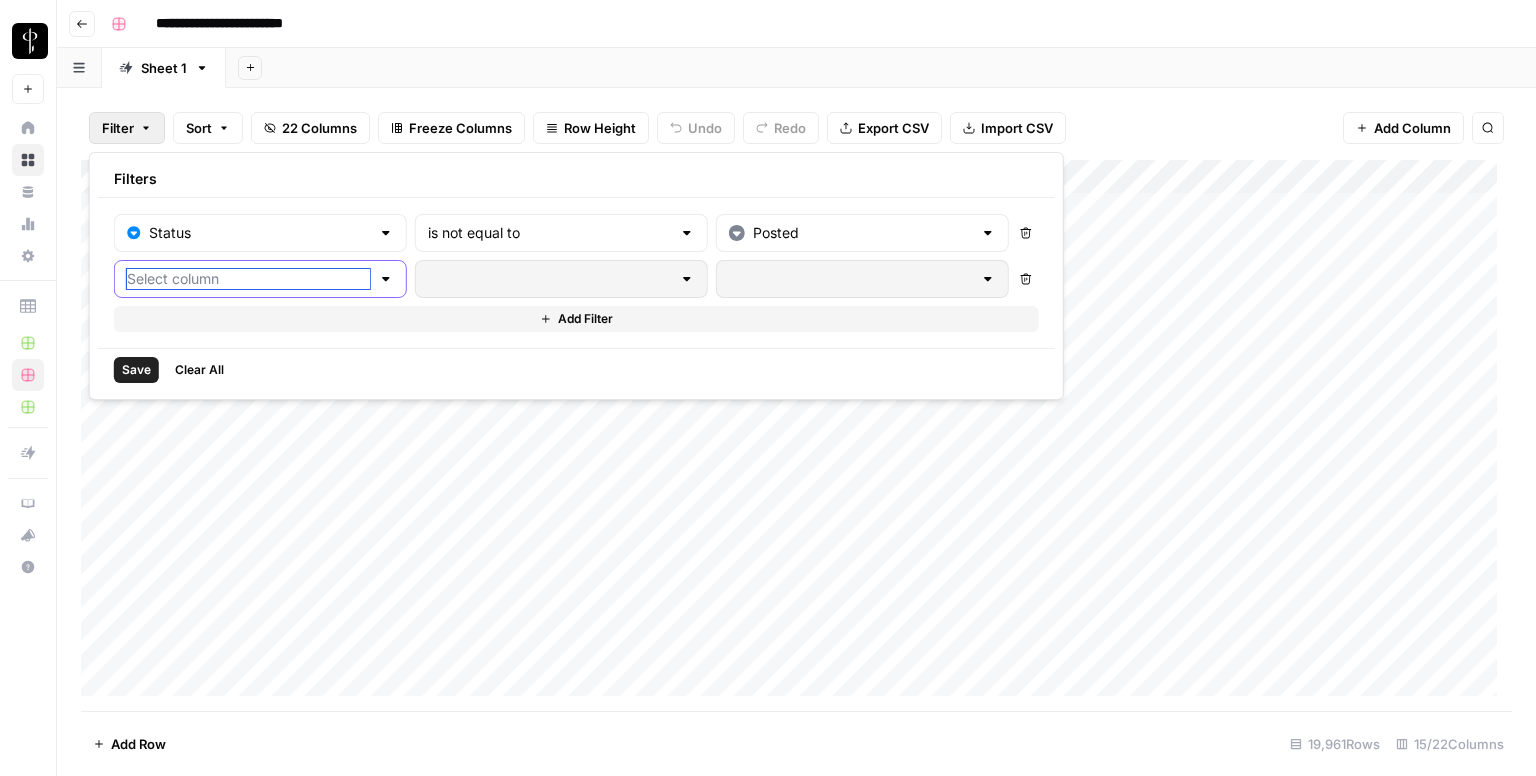 click at bounding box center (248, 279) 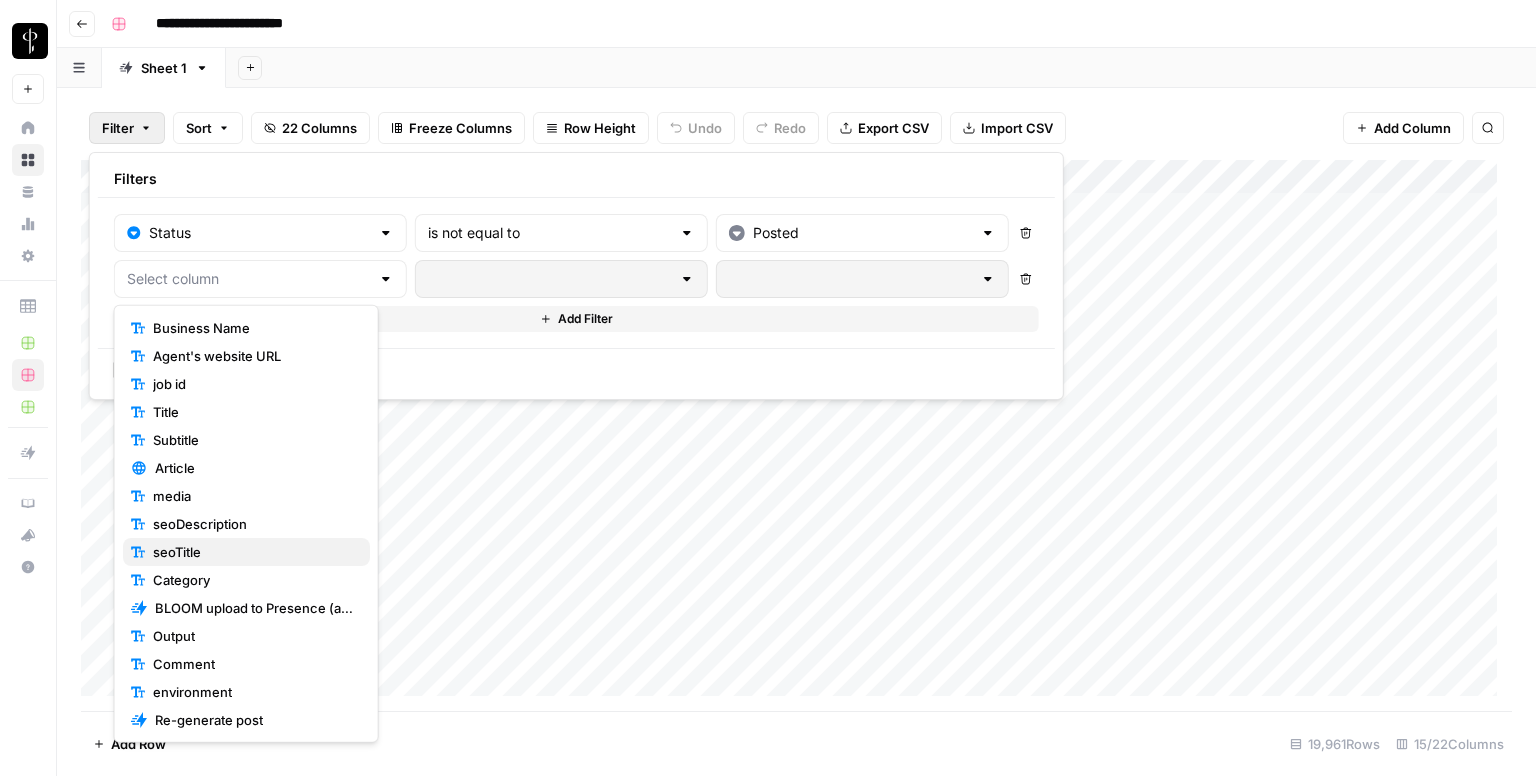 scroll, scrollTop: 136, scrollLeft: 0, axis: vertical 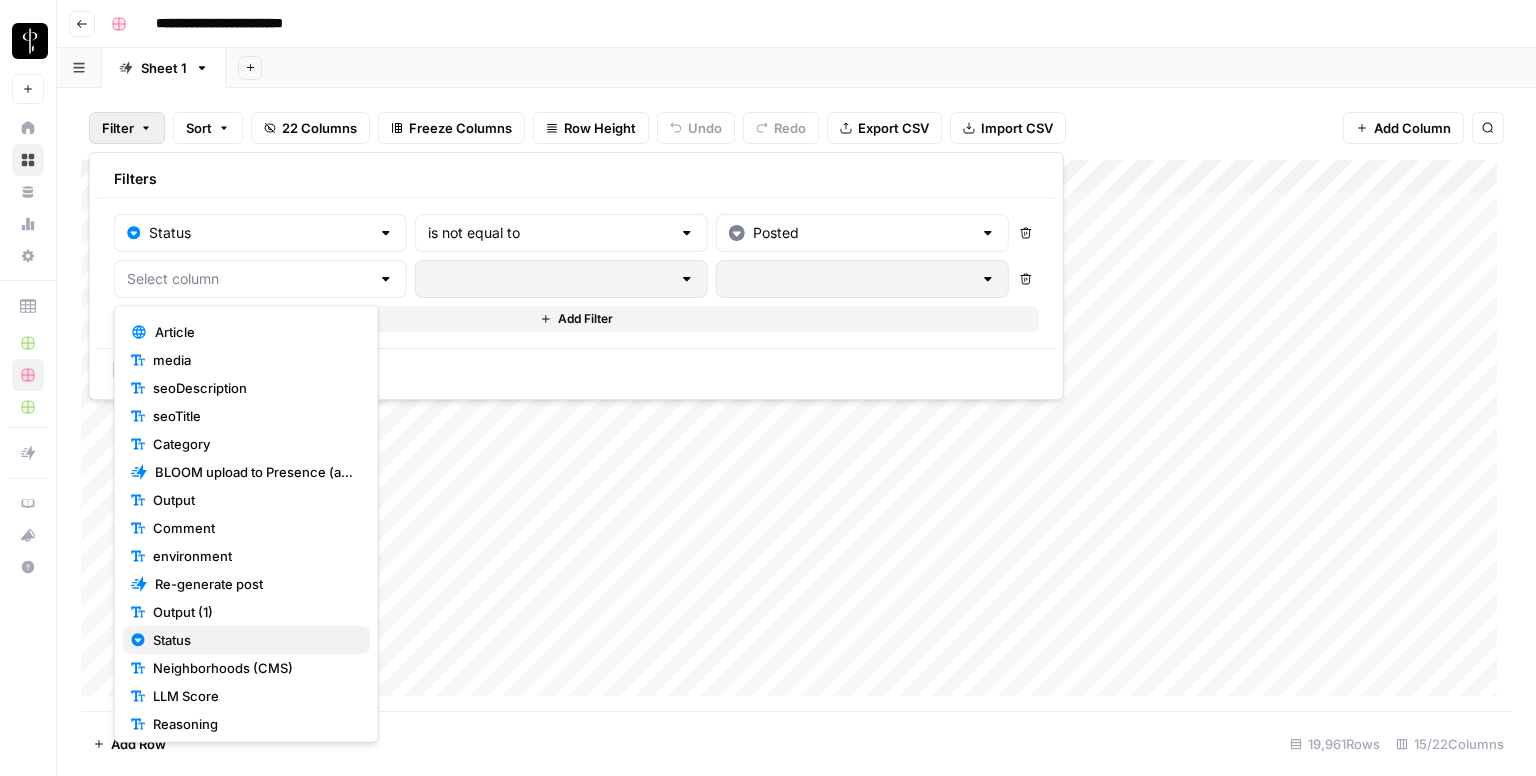 click on "Status" at bounding box center [246, 640] 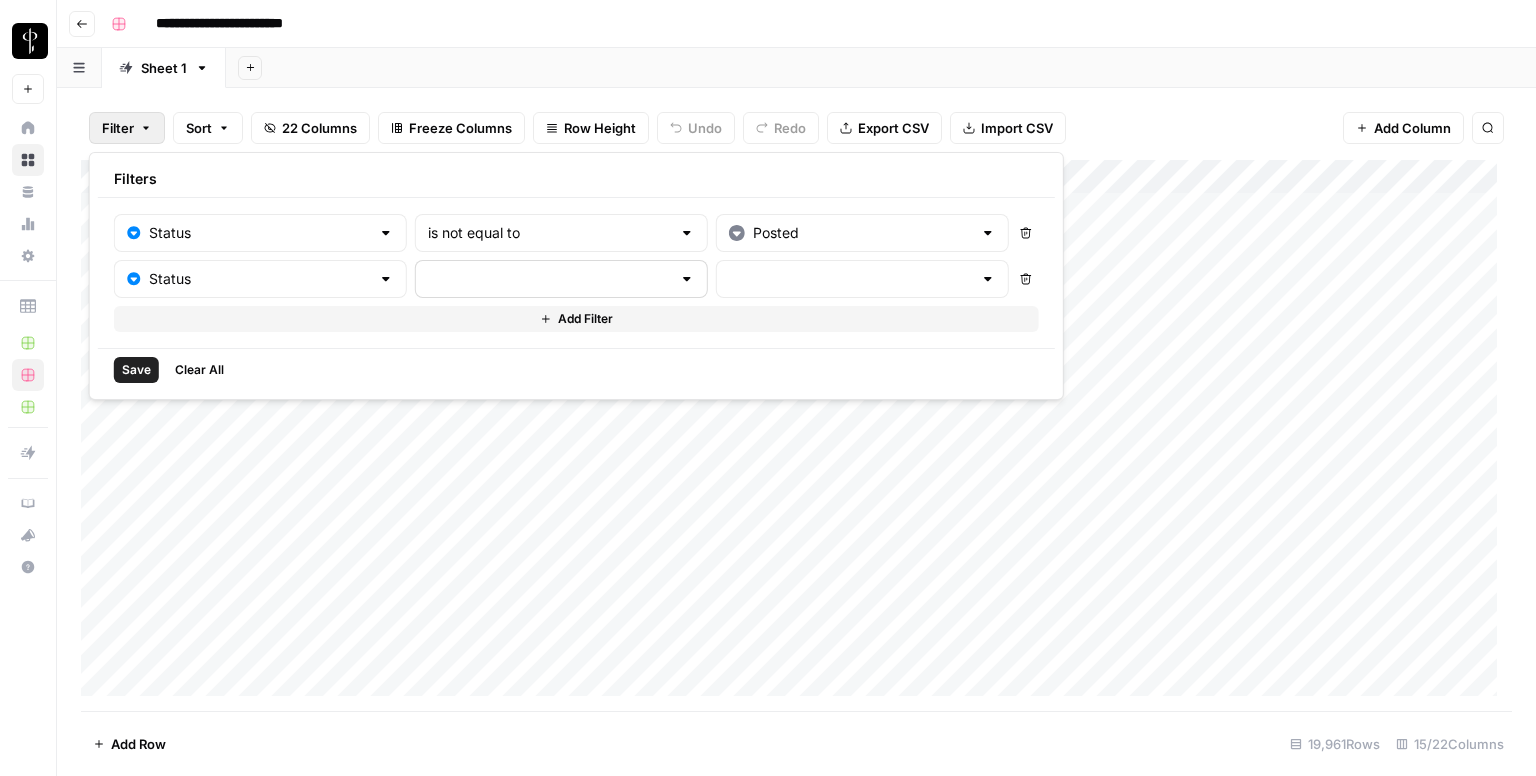 click at bounding box center (561, 279) 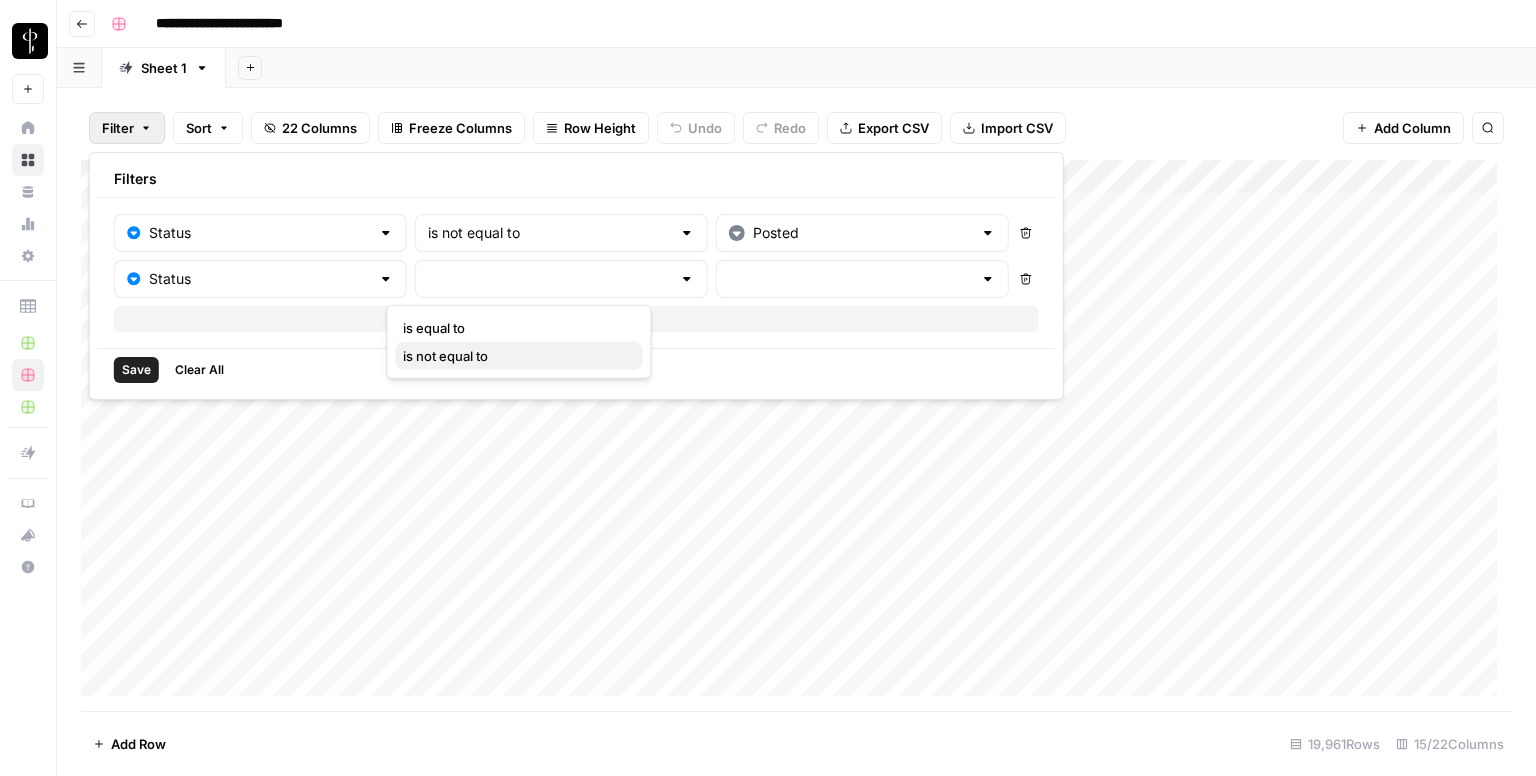 click on "is not equal to" at bounding box center (445, 356) 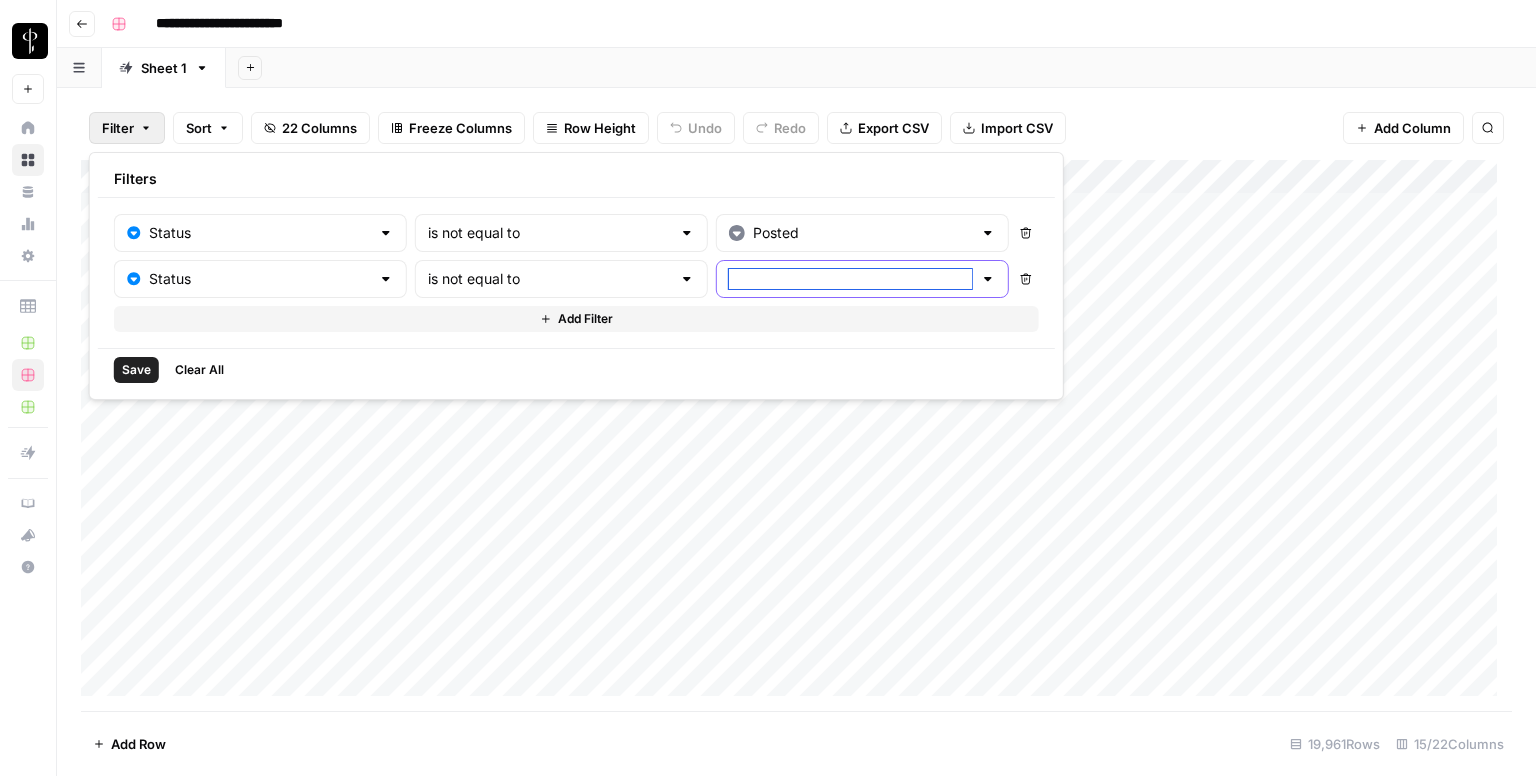 click at bounding box center (850, 279) 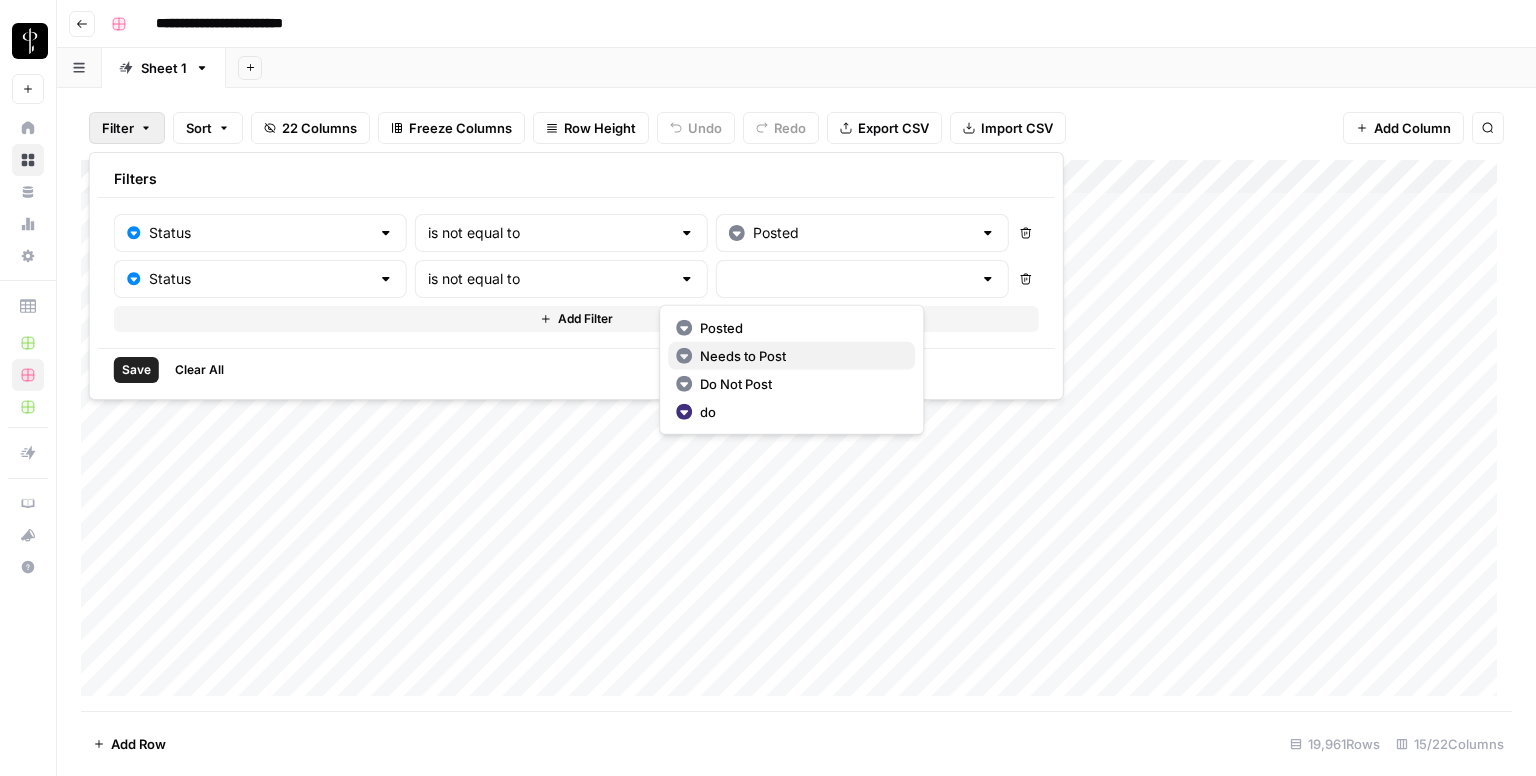 click on "Needs to Post" at bounding box center [743, 356] 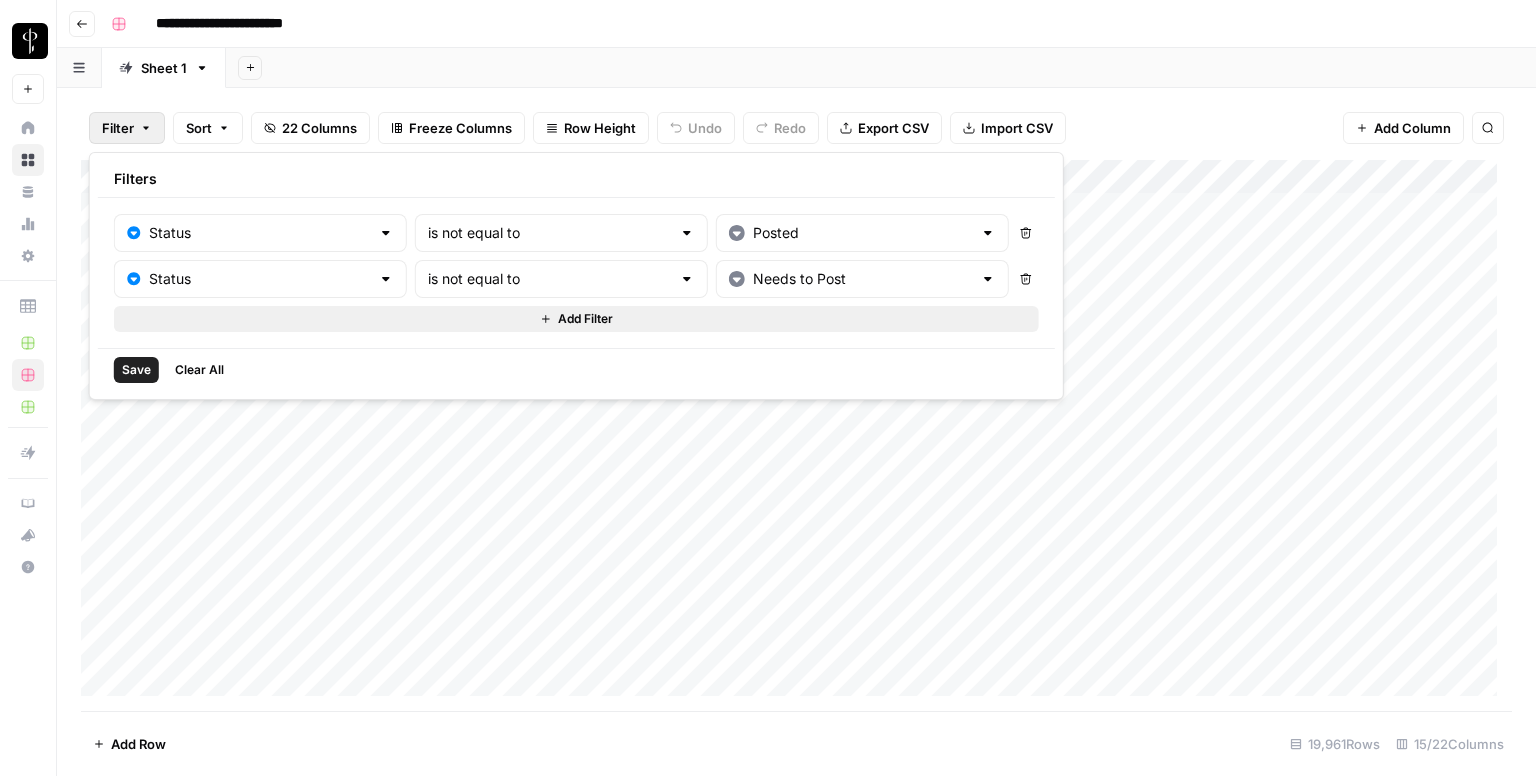click on "Add Filter" at bounding box center [585, 319] 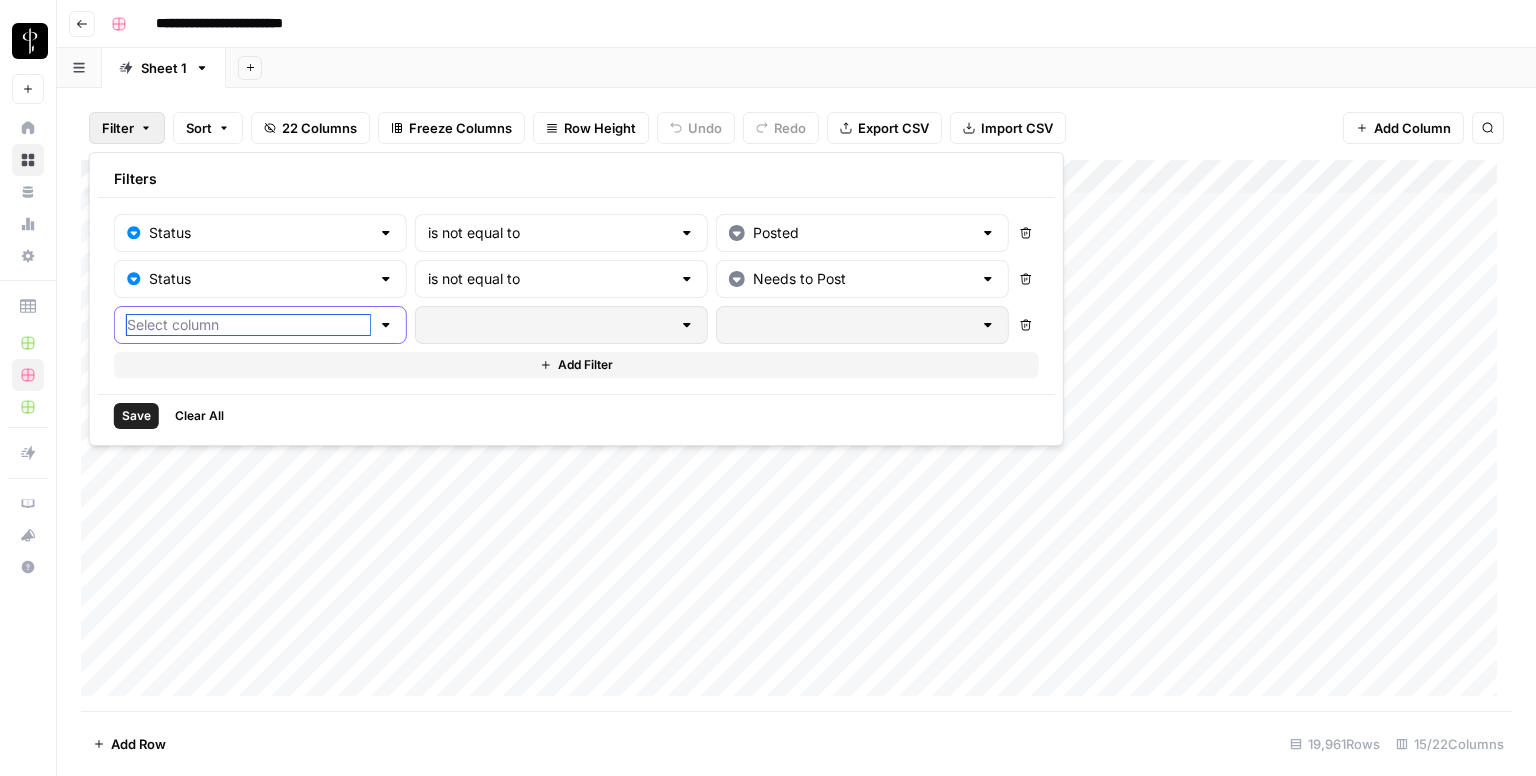 click at bounding box center [248, 325] 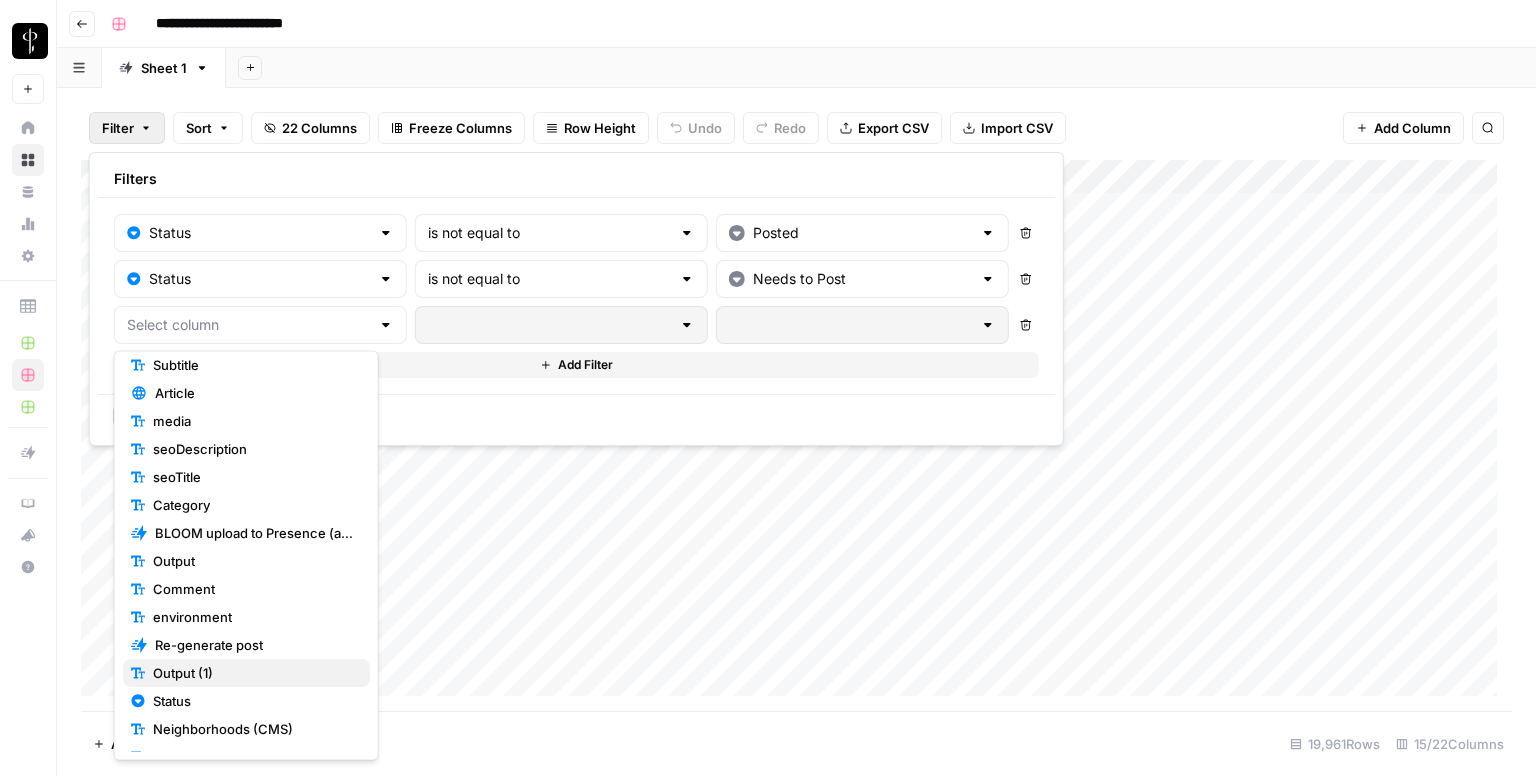 scroll, scrollTop: 122, scrollLeft: 0, axis: vertical 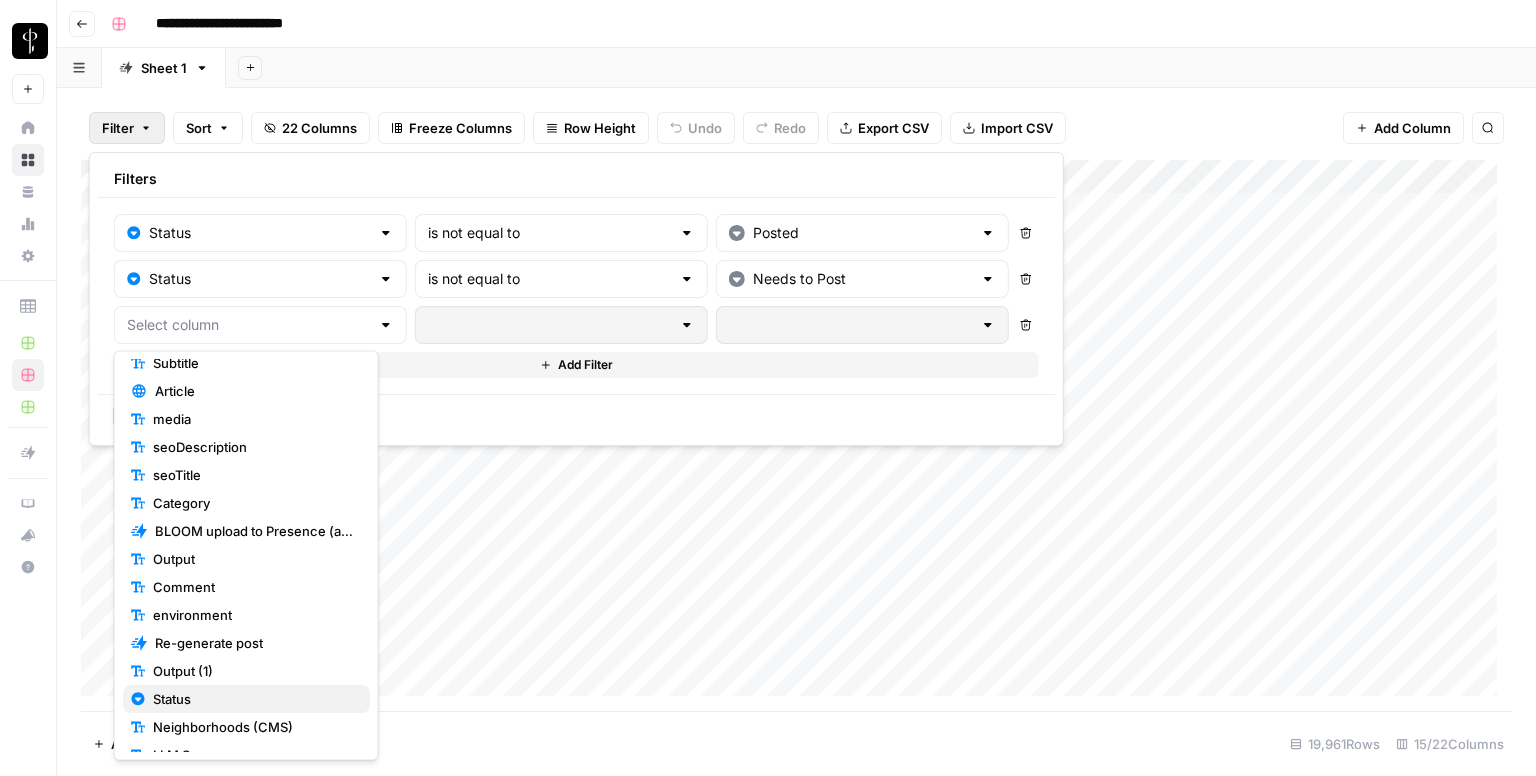click on "Status" at bounding box center [246, 699] 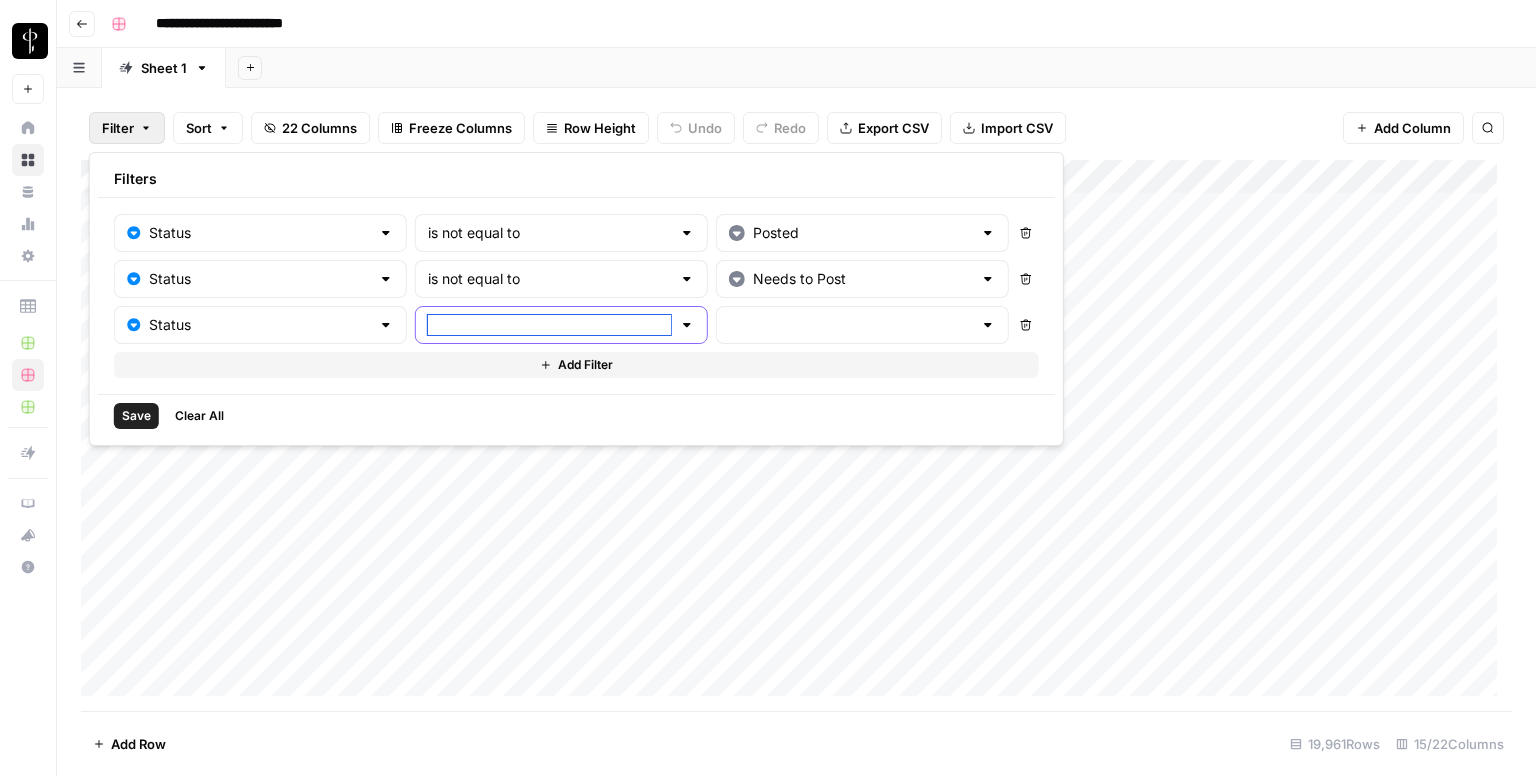 click at bounding box center (549, 325) 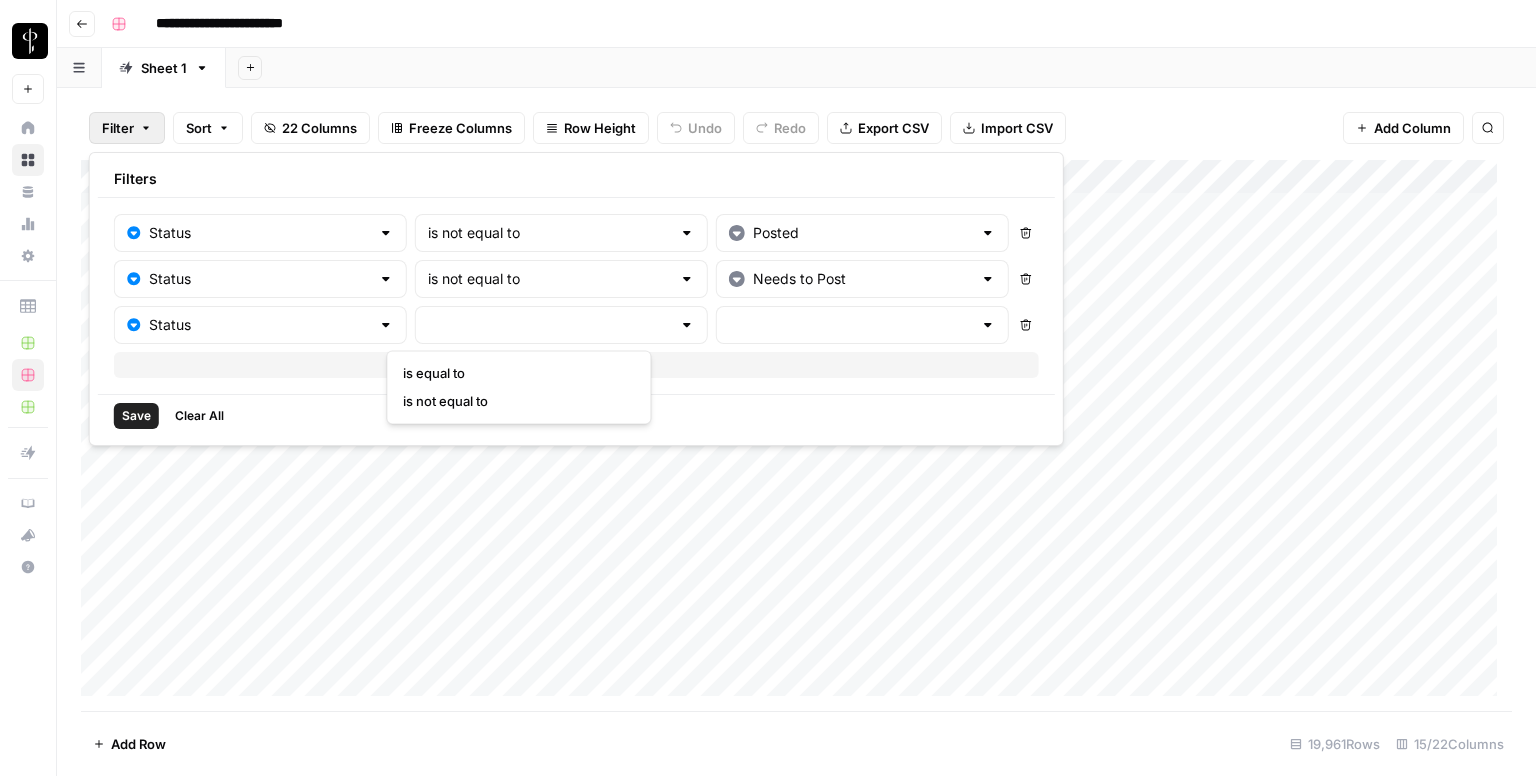 click on "is not equal to" at bounding box center (445, 401) 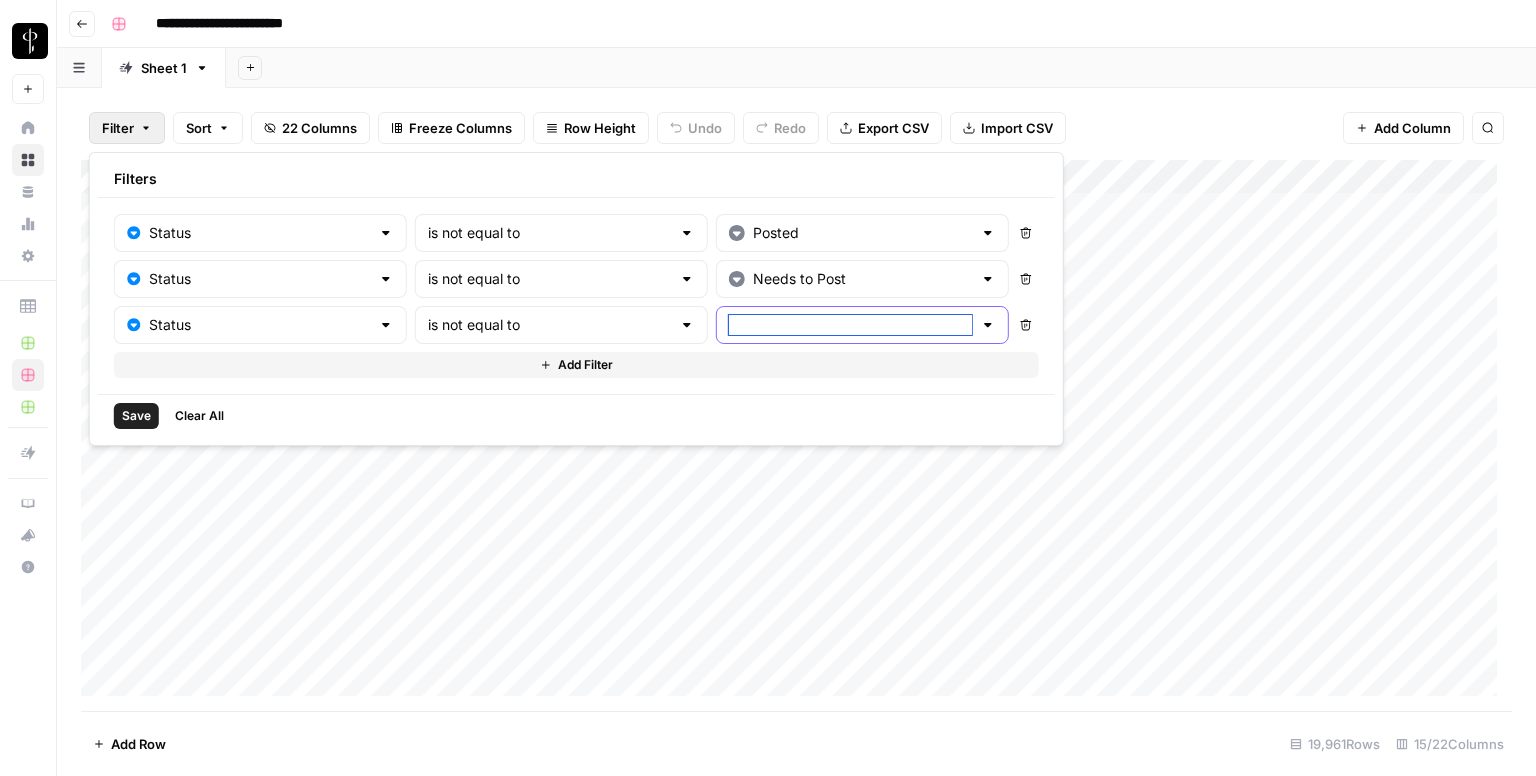 click at bounding box center (850, 325) 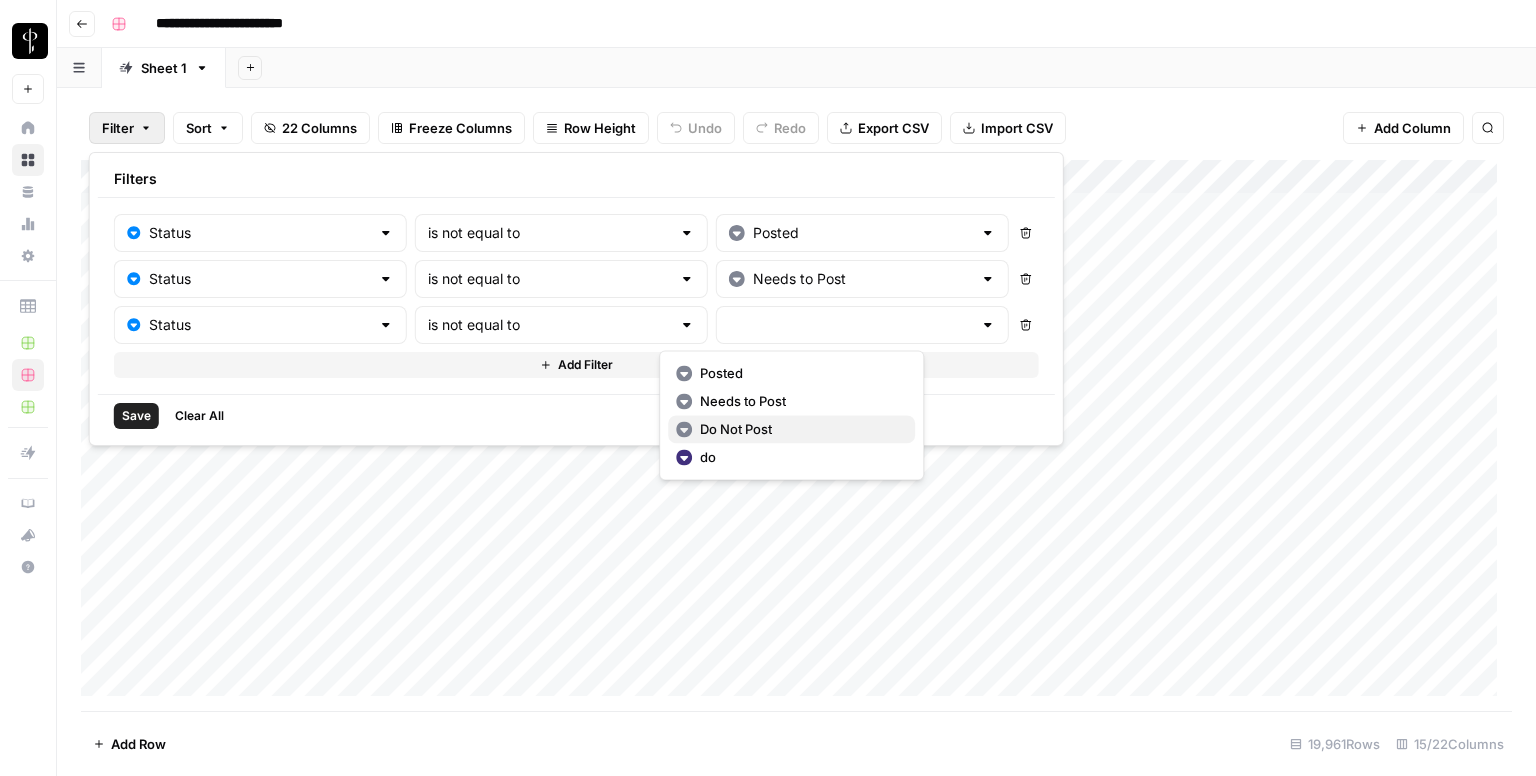 click on "Do Not Post" at bounding box center [791, 429] 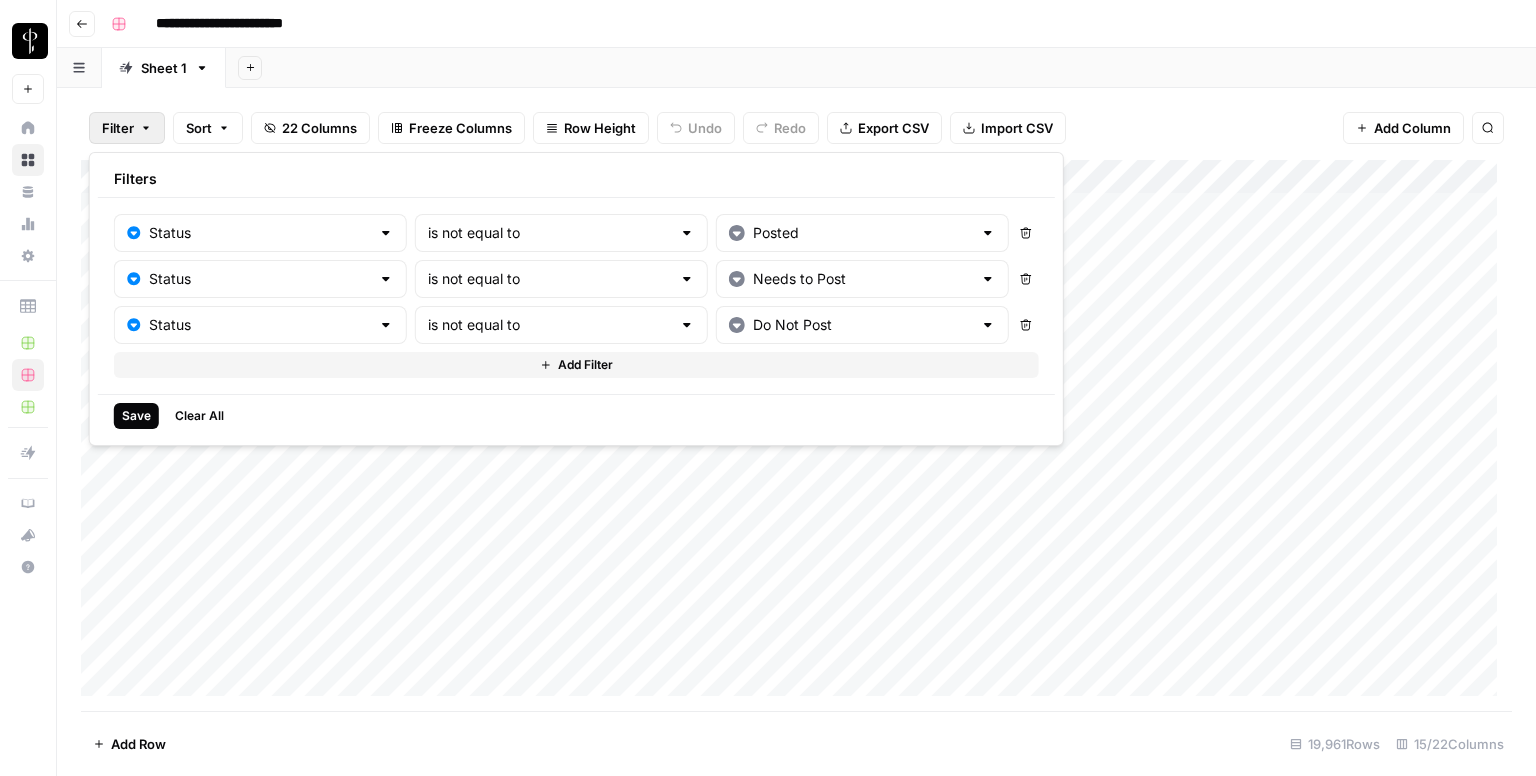 click on "Save" at bounding box center [136, 416] 